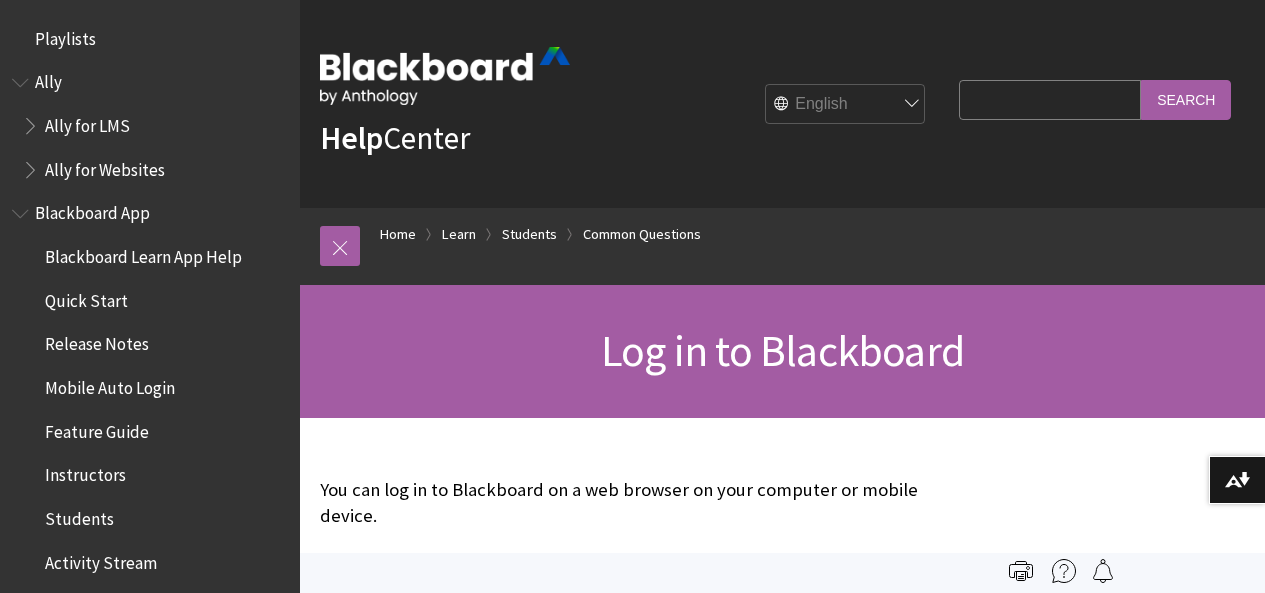 scroll, scrollTop: 0, scrollLeft: 0, axis: both 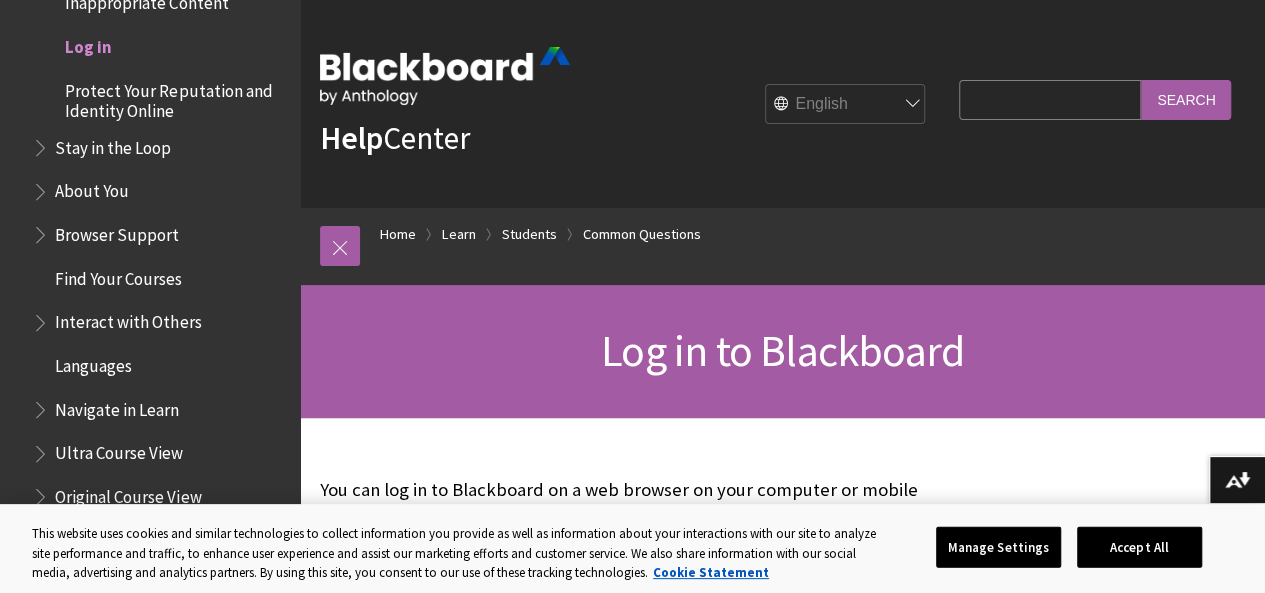 click on "Log in" at bounding box center (88, 43) 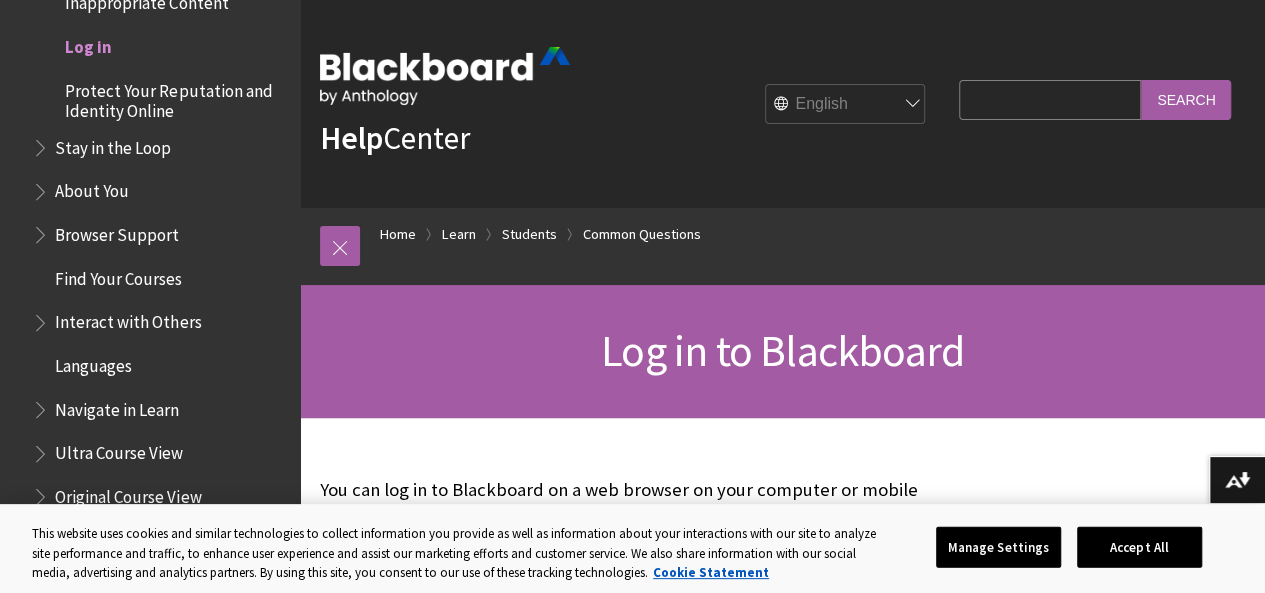 click on "Log in to Blackboard" at bounding box center [782, 351] 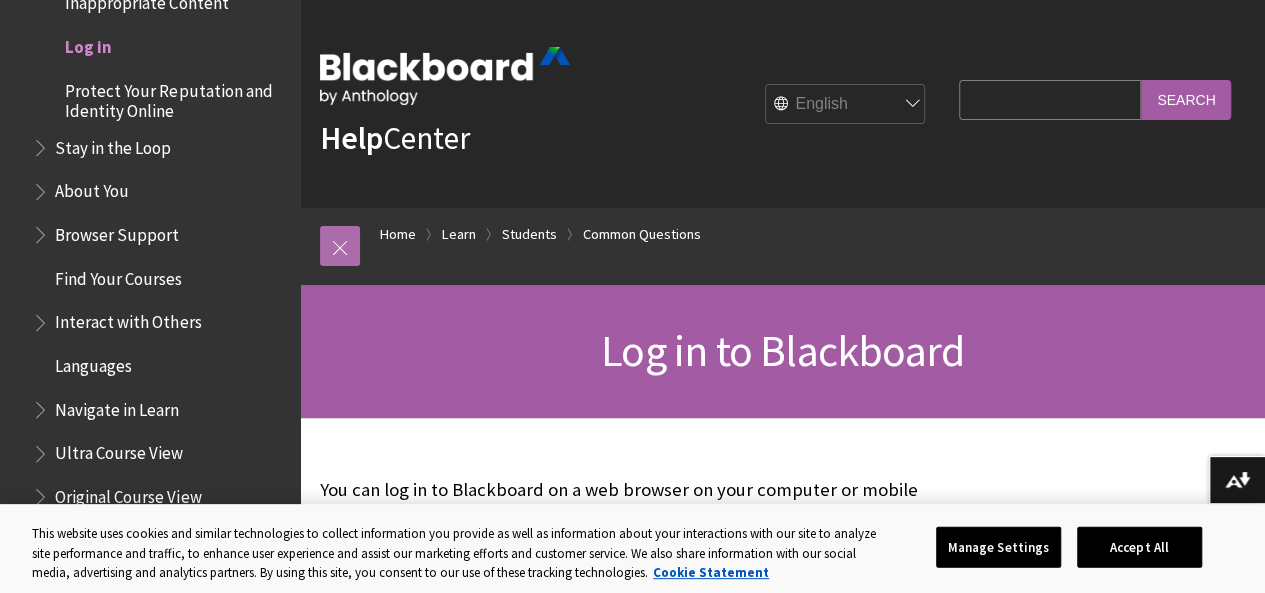 click at bounding box center (340, 246) 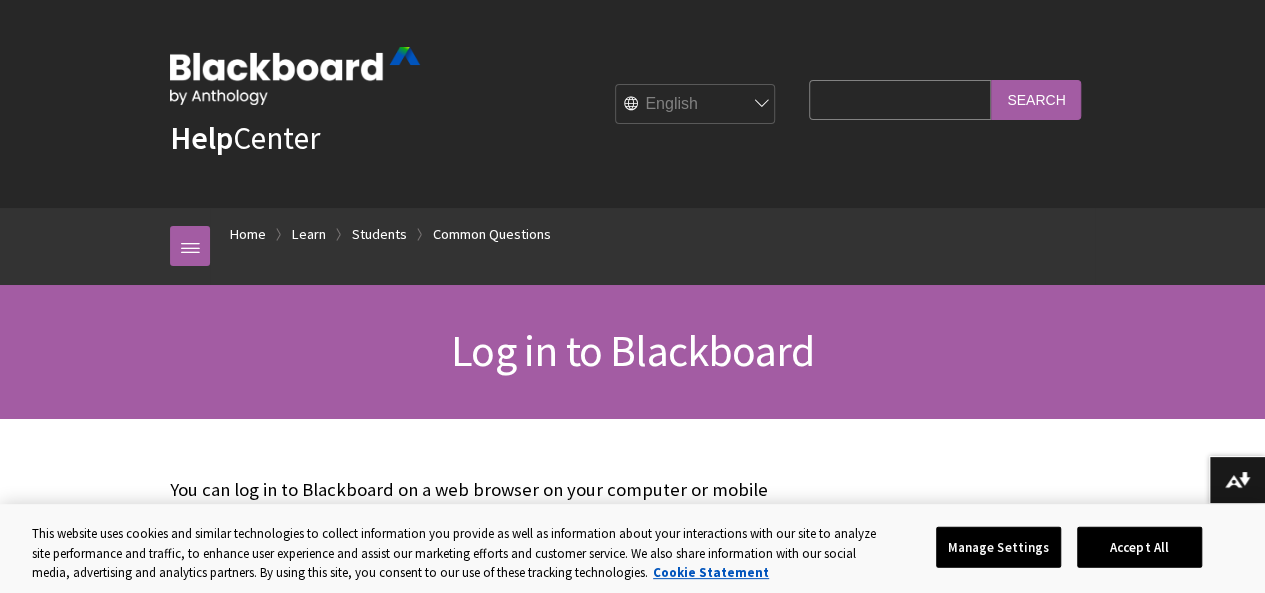 click on "Log in to Blackboard" at bounding box center (632, 350) 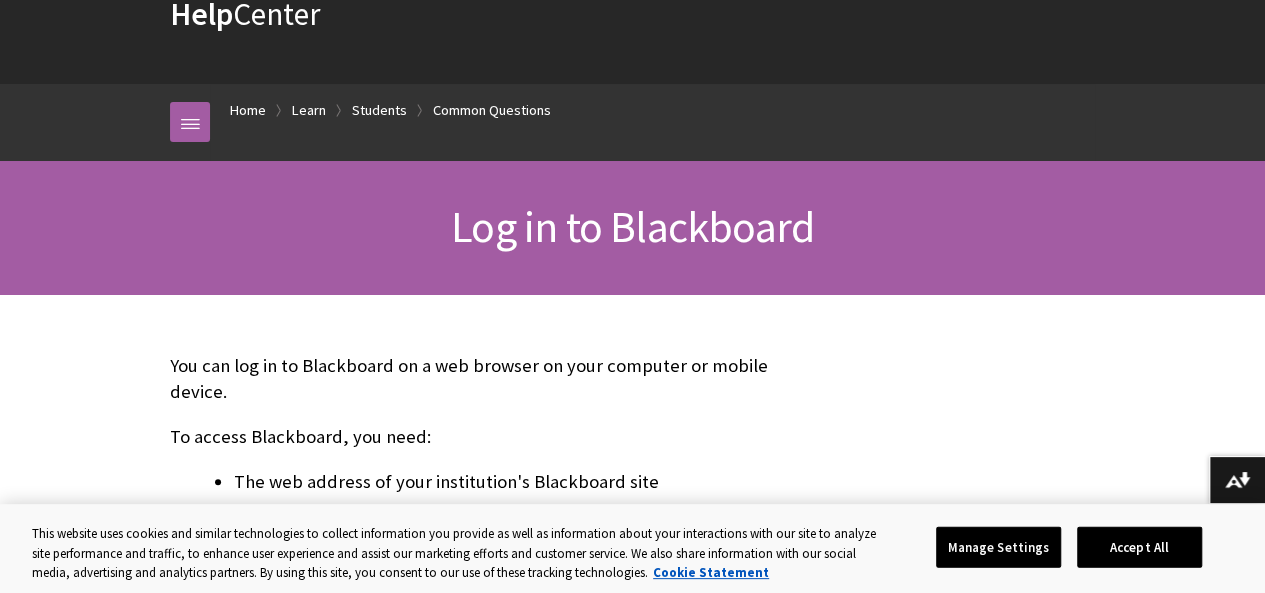 scroll, scrollTop: 120, scrollLeft: 0, axis: vertical 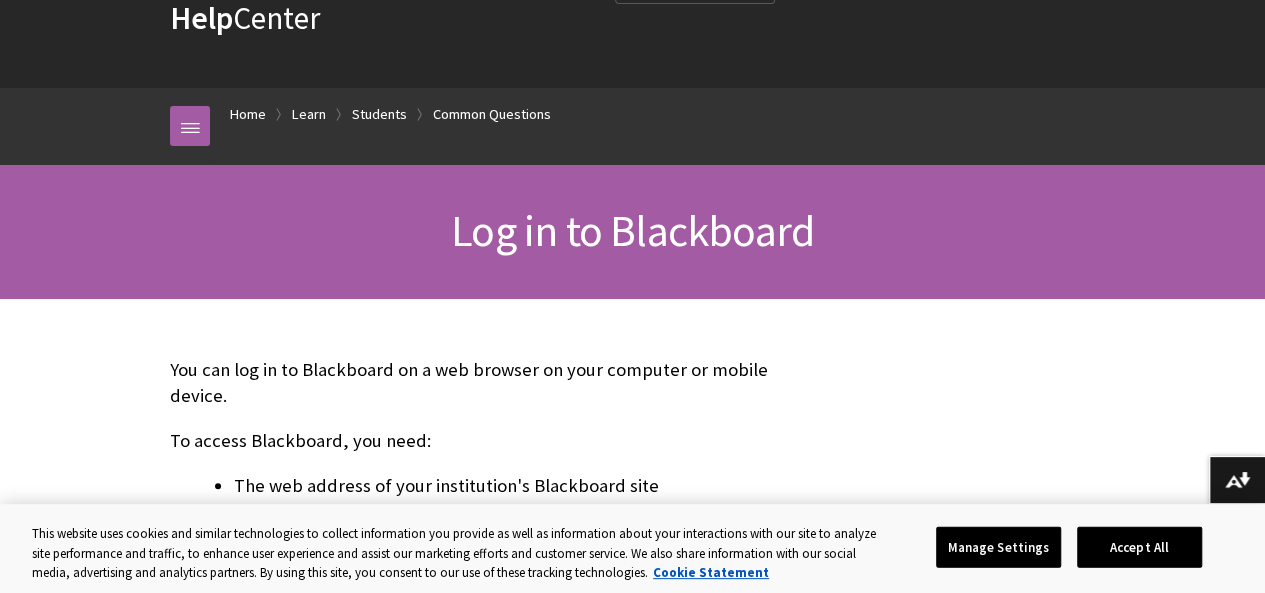 click on "Log in to Blackboard" at bounding box center [632, 230] 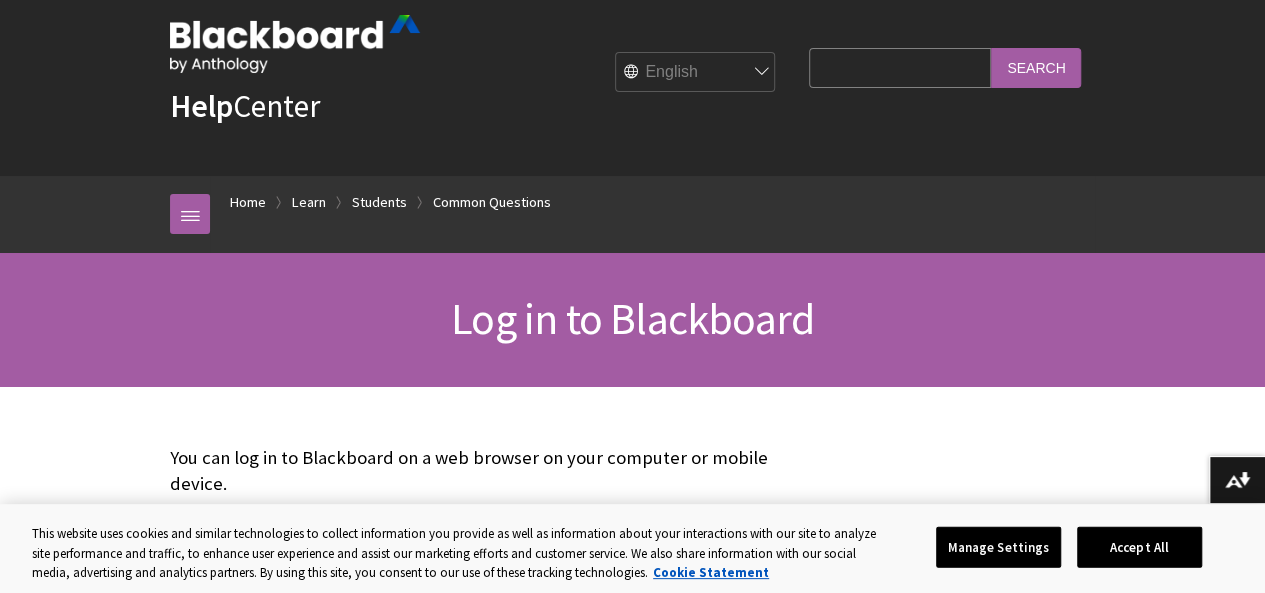 scroll, scrollTop: 0, scrollLeft: 0, axis: both 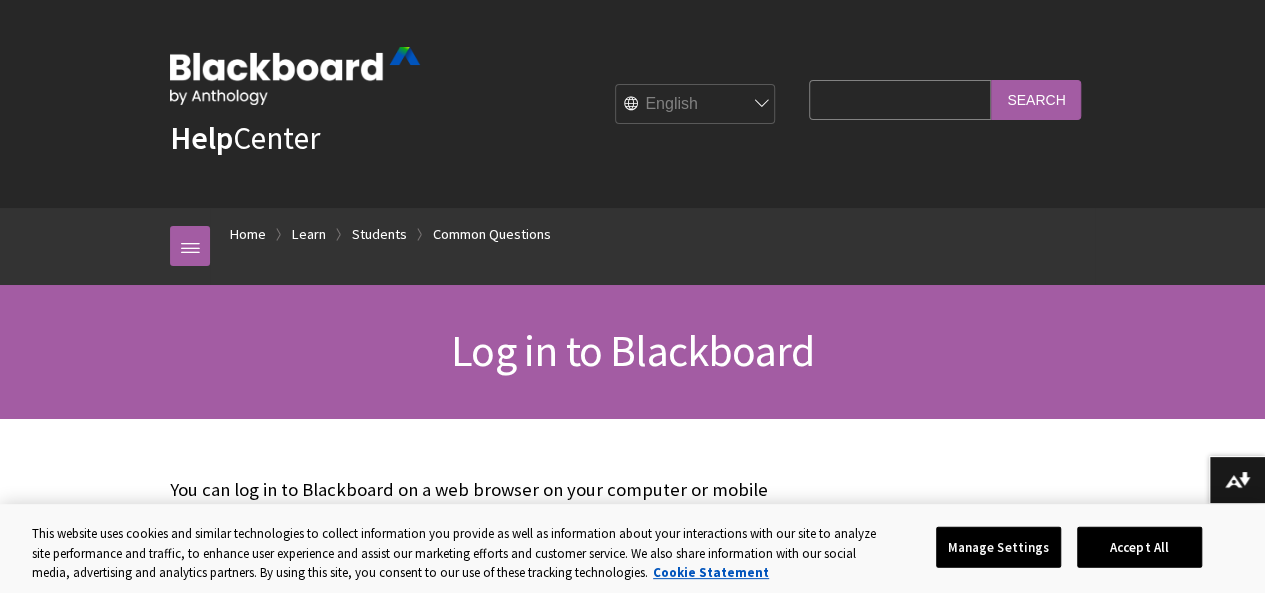 click at bounding box center (295, 76) 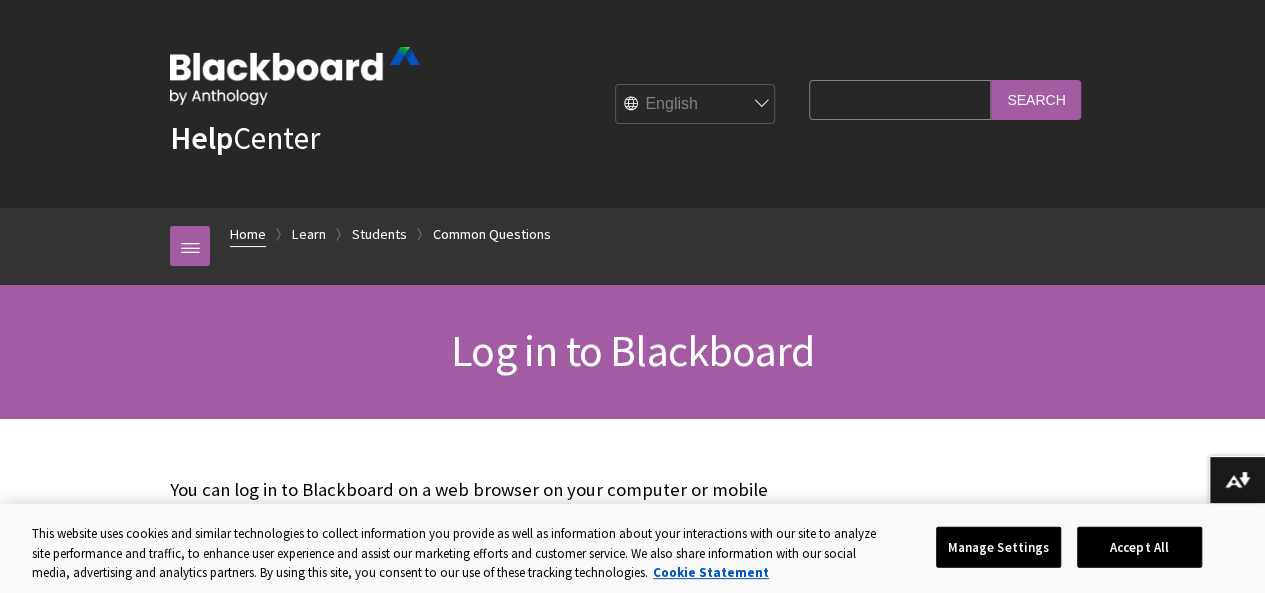 click on "Home" at bounding box center [248, 234] 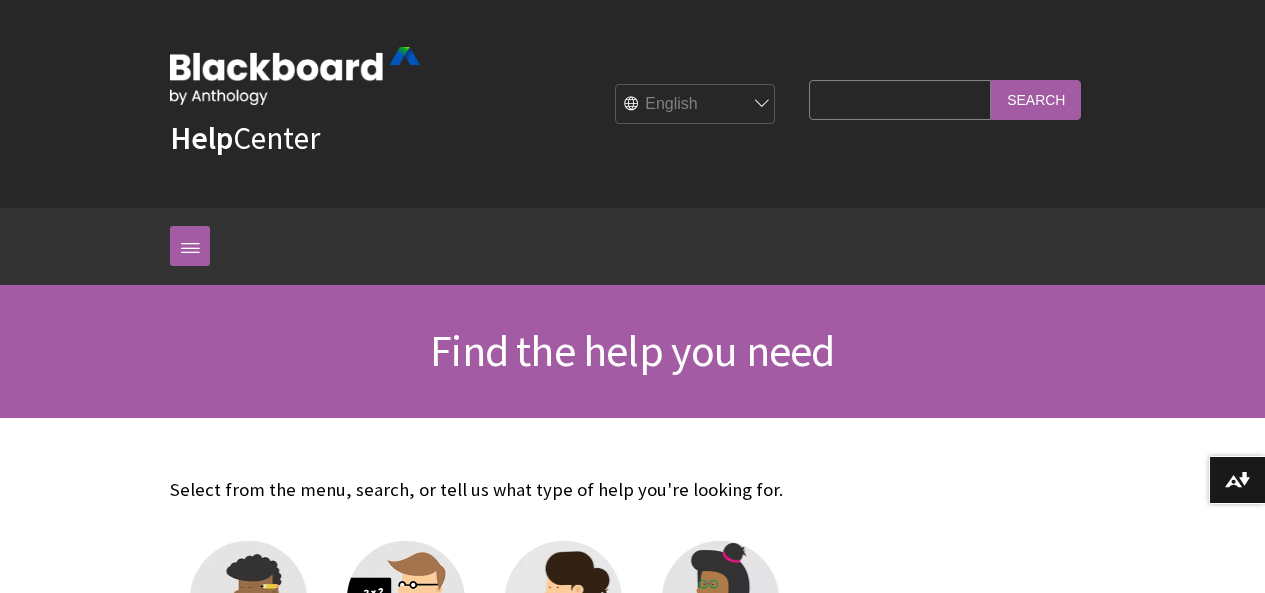 scroll, scrollTop: 0, scrollLeft: 0, axis: both 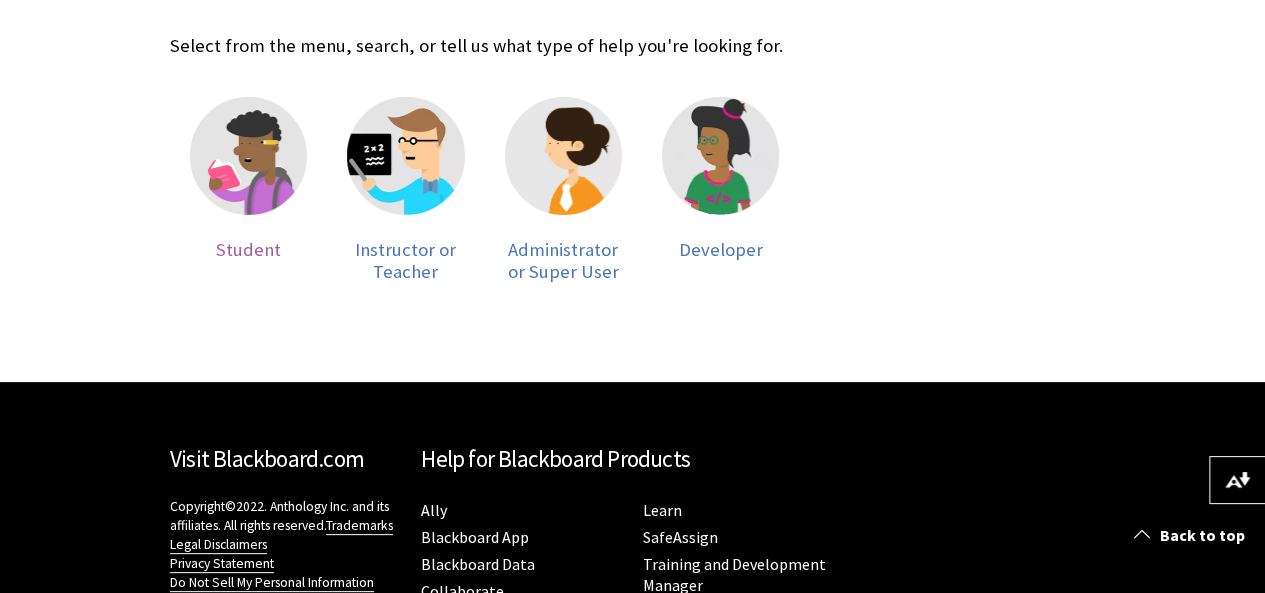 click on "Student" at bounding box center (248, 249) 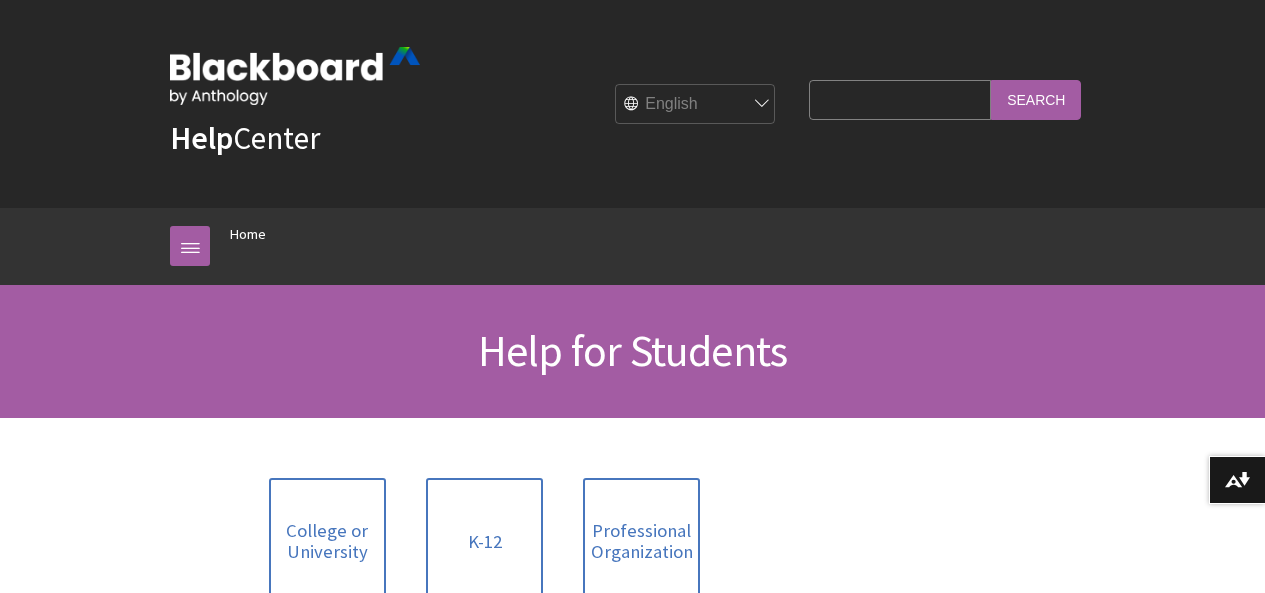 scroll, scrollTop: 0, scrollLeft: 0, axis: both 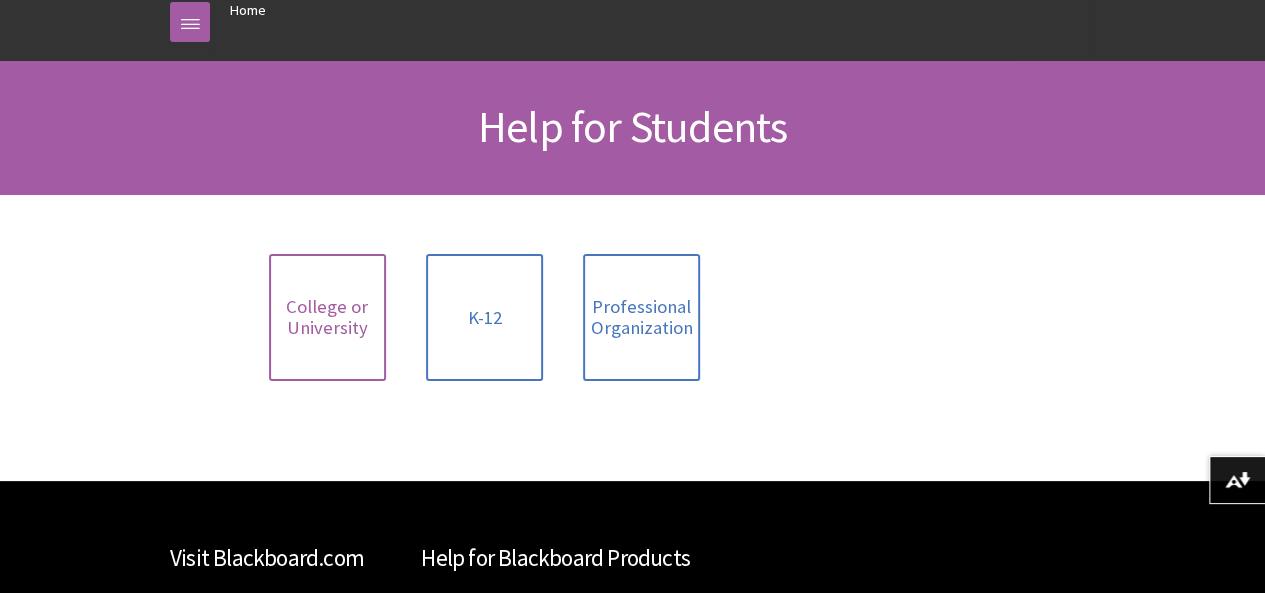 click on "College or University" at bounding box center (327, 317) 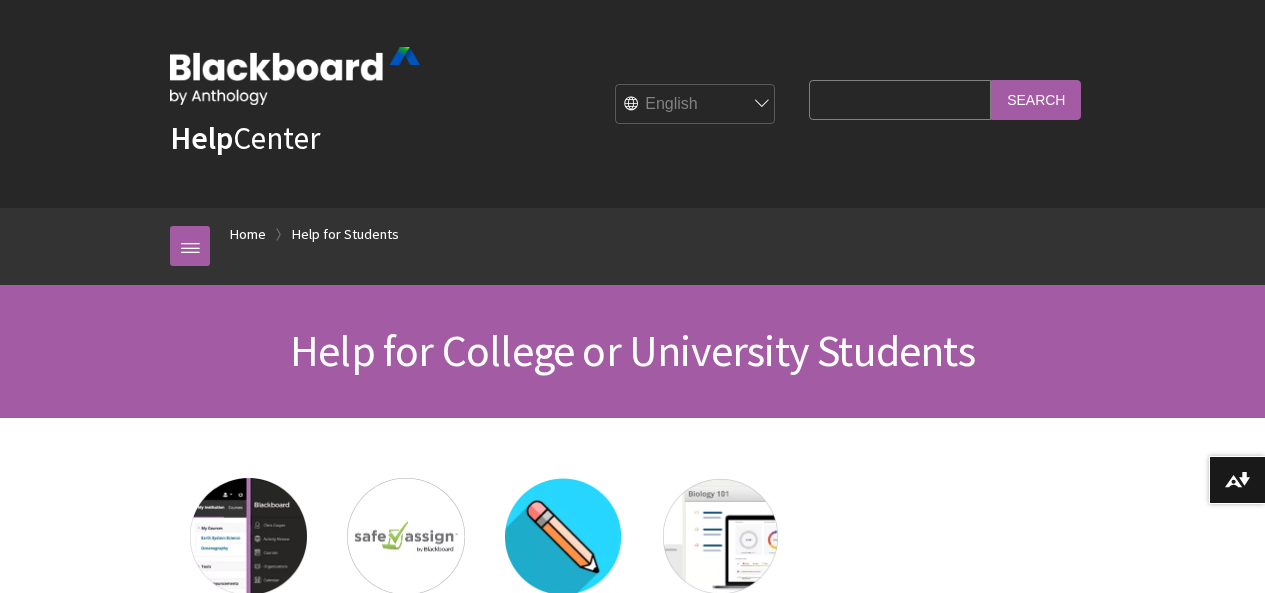 scroll, scrollTop: 0, scrollLeft: 0, axis: both 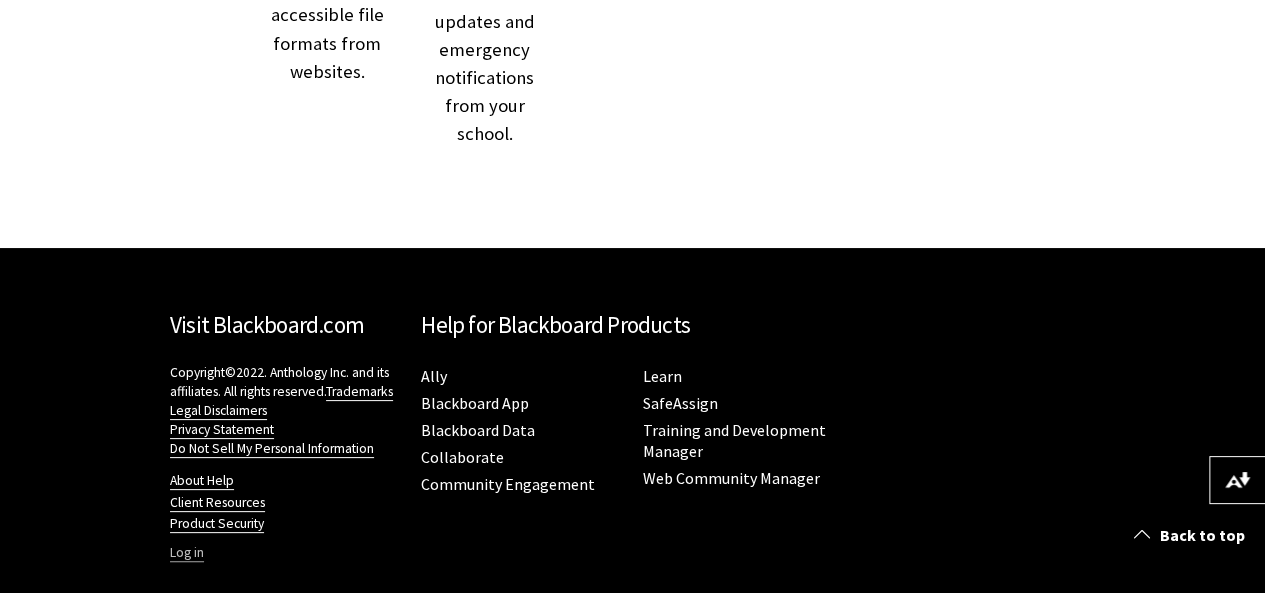 click on "Log in" at bounding box center (187, 553) 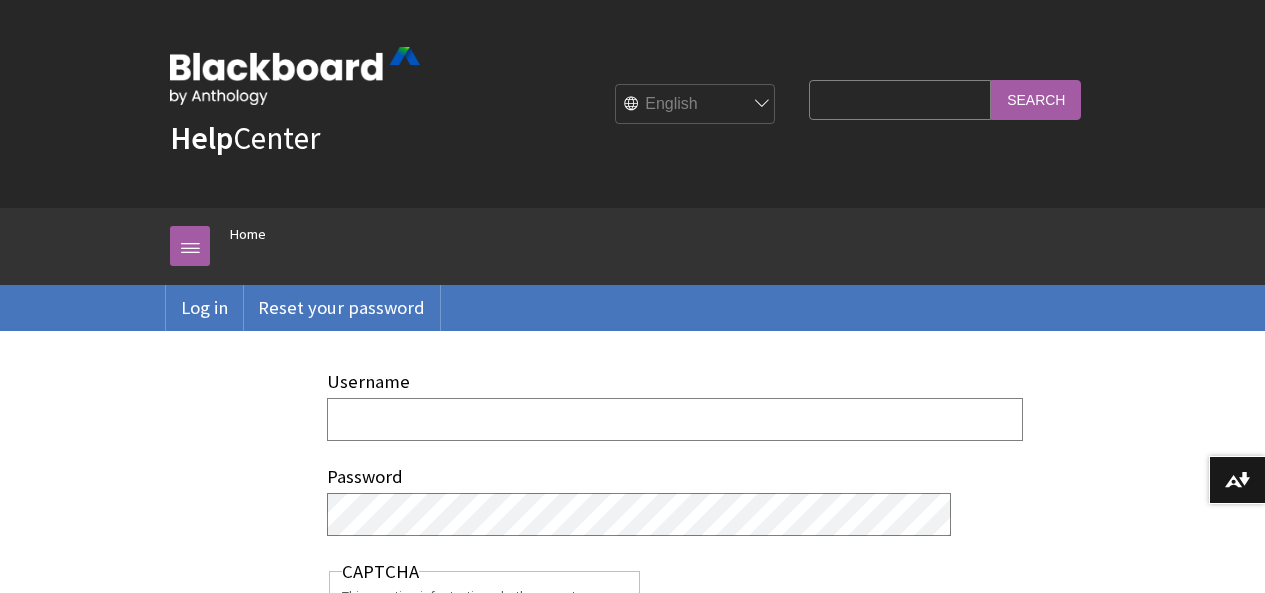 scroll, scrollTop: 0, scrollLeft: 0, axis: both 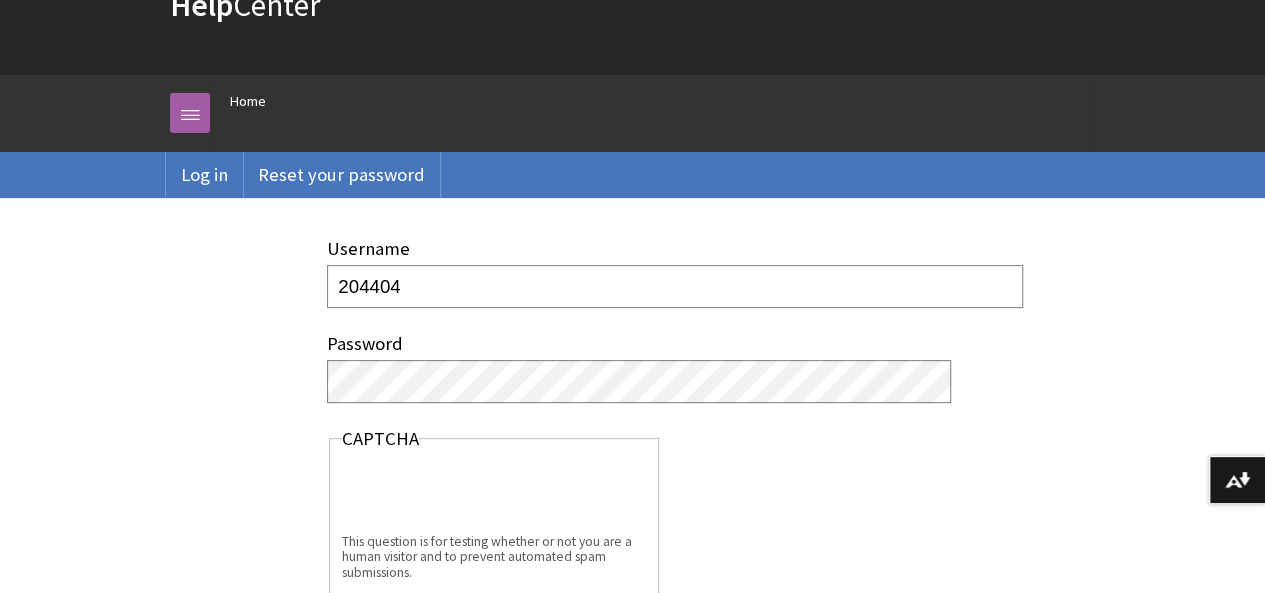 type on "204404" 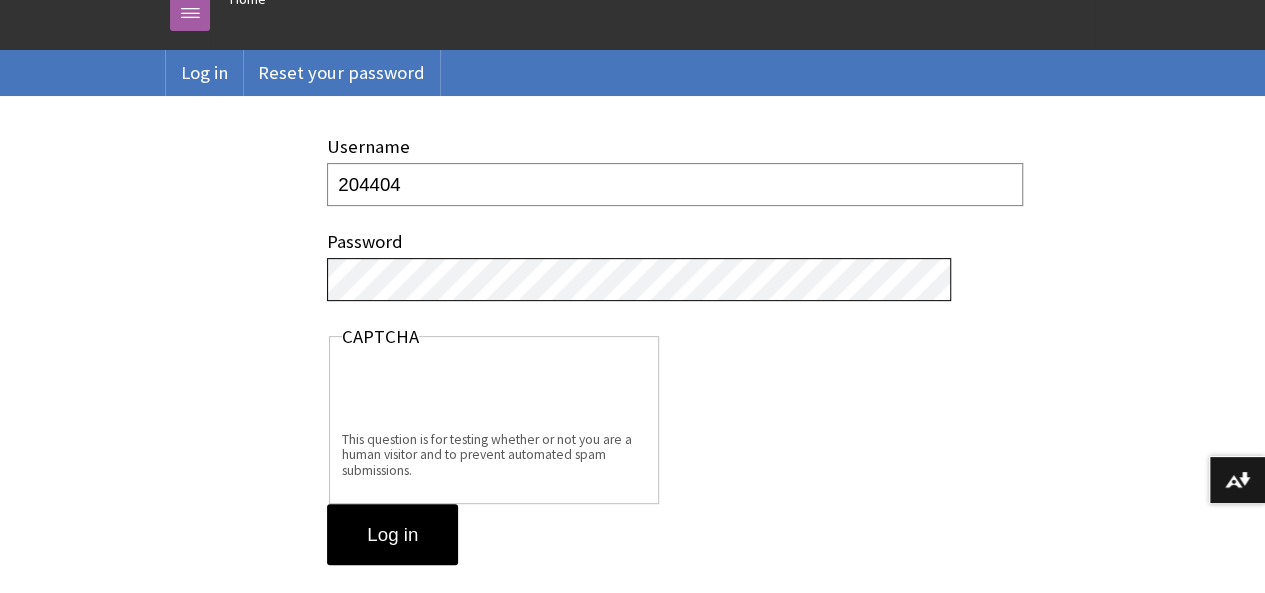 scroll, scrollTop: 266, scrollLeft: 0, axis: vertical 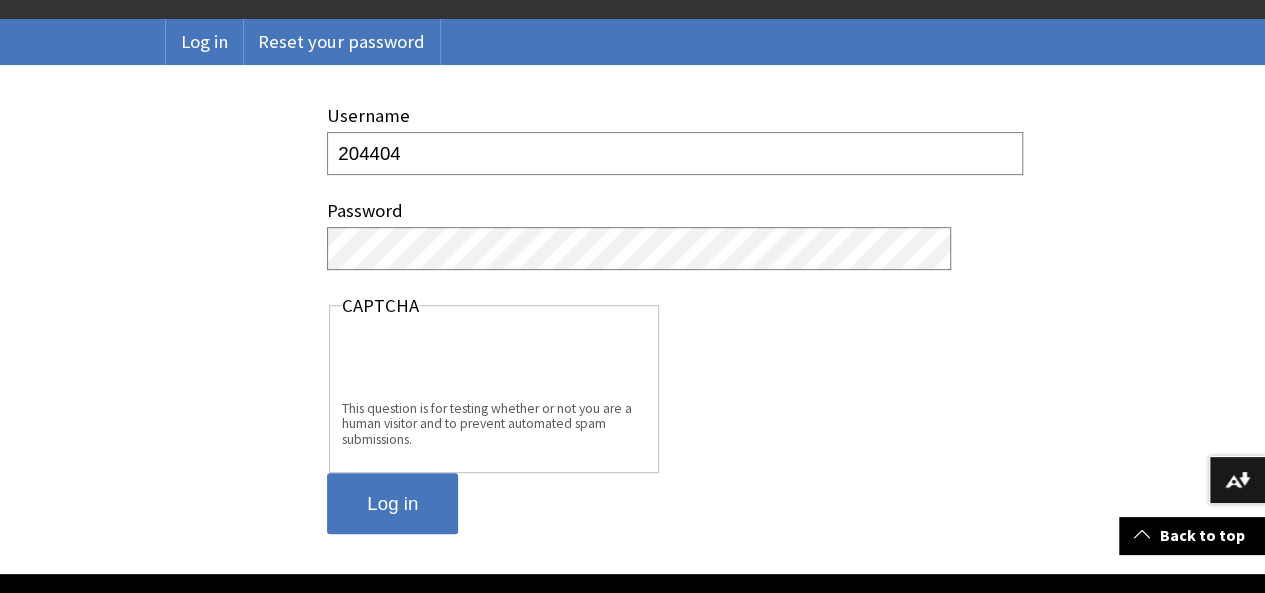 click on "Log in" at bounding box center [392, 504] 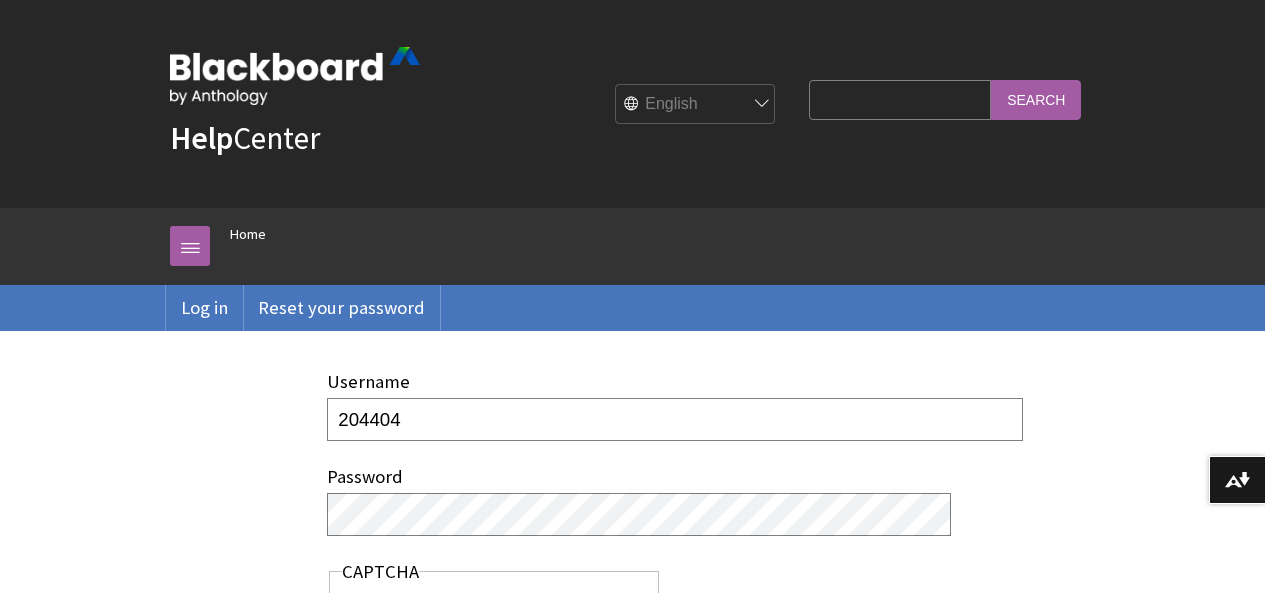 scroll, scrollTop: 0, scrollLeft: 0, axis: both 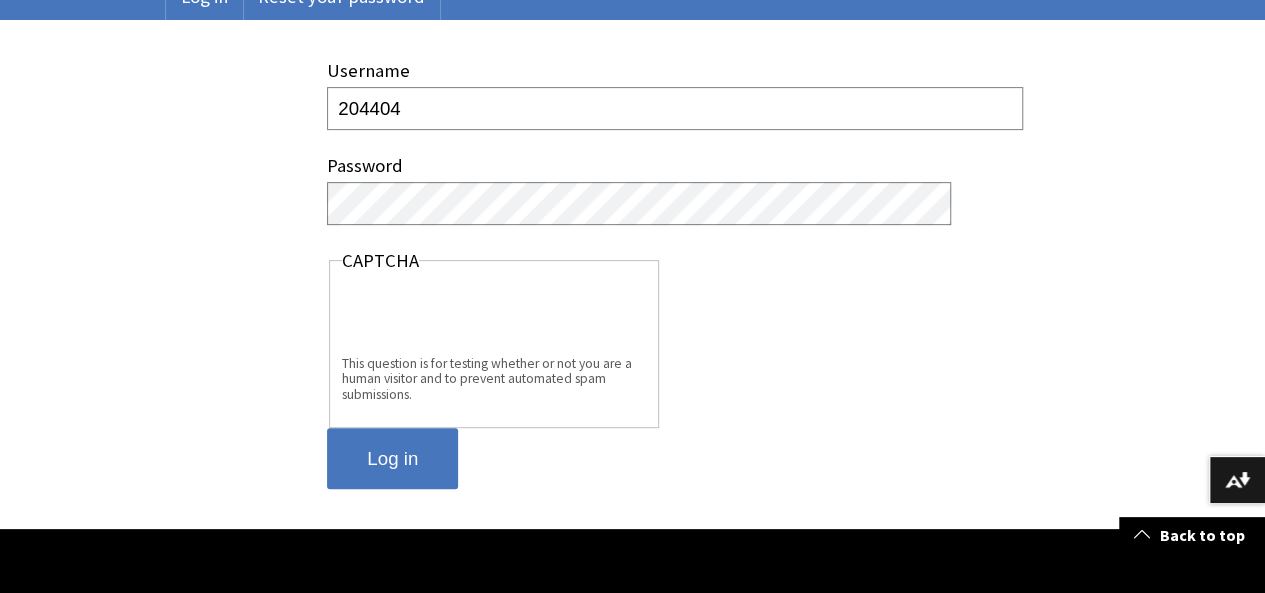 click on "Log in" at bounding box center [392, 459] 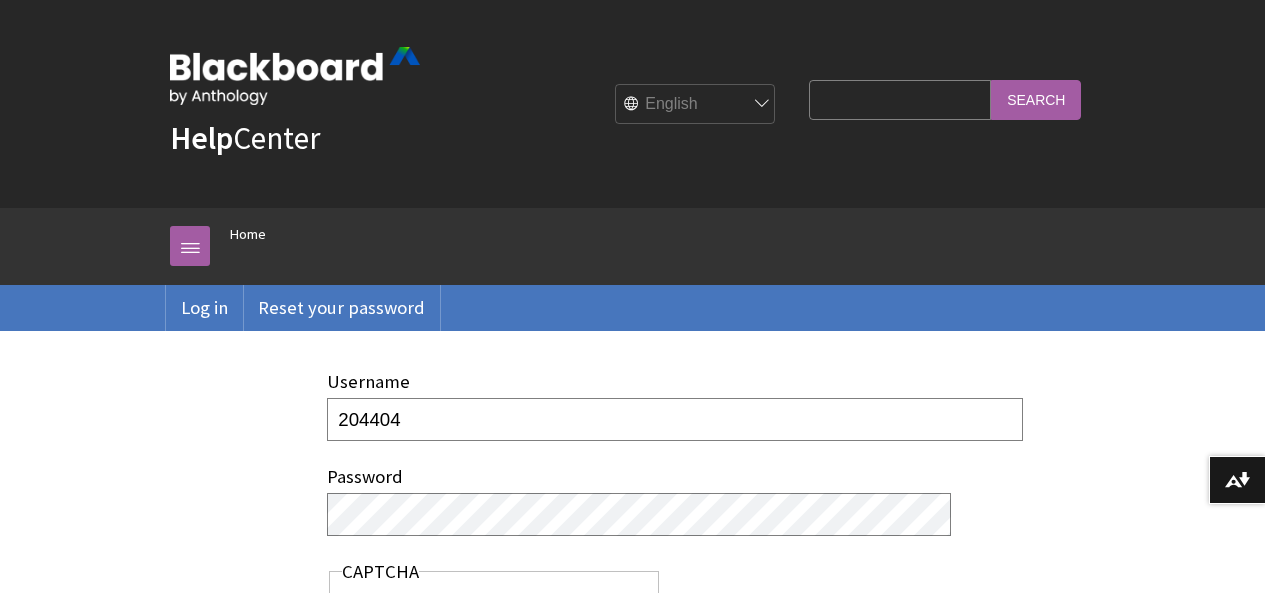 scroll, scrollTop: 0, scrollLeft: 0, axis: both 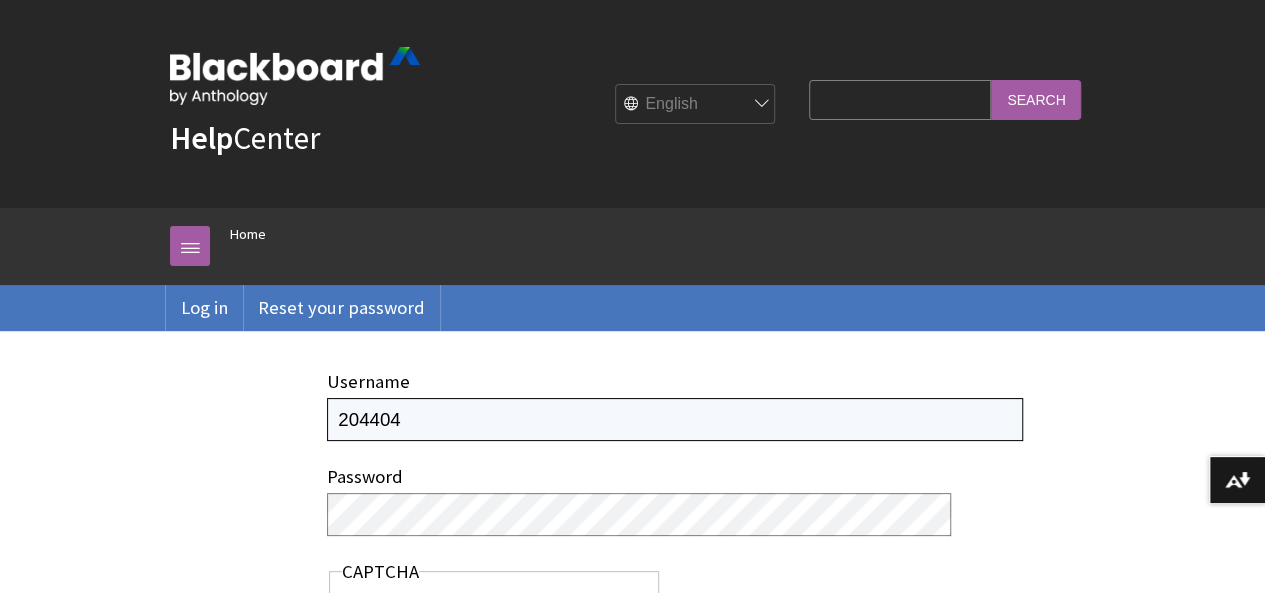 click on "204404" at bounding box center [675, 419] 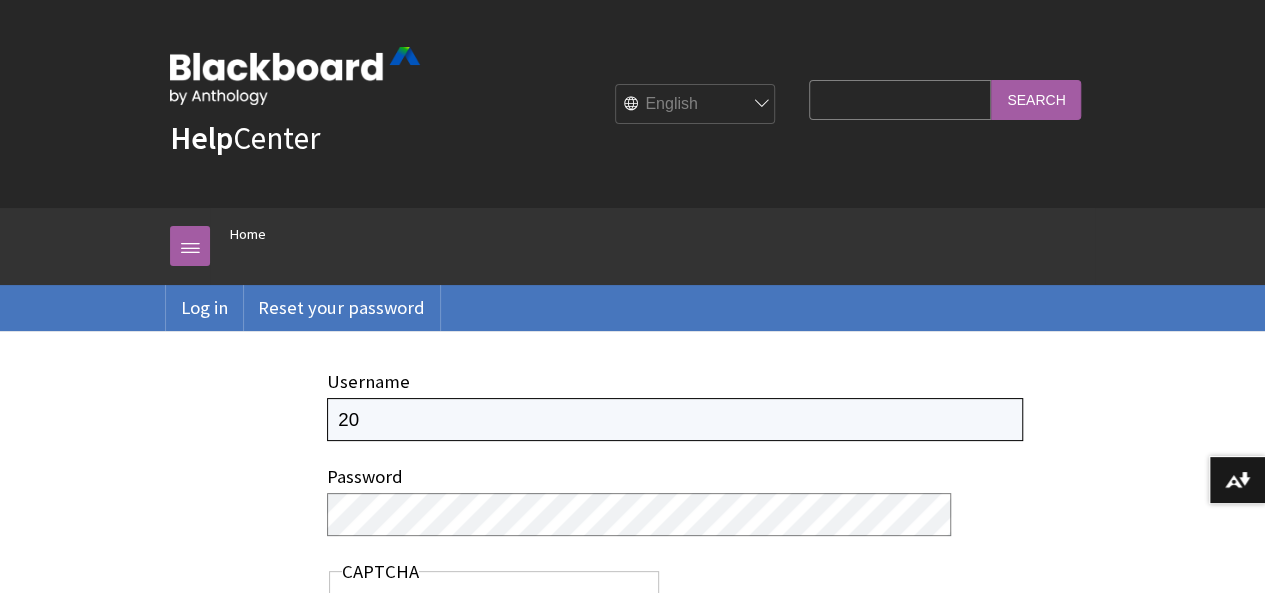 type on "2" 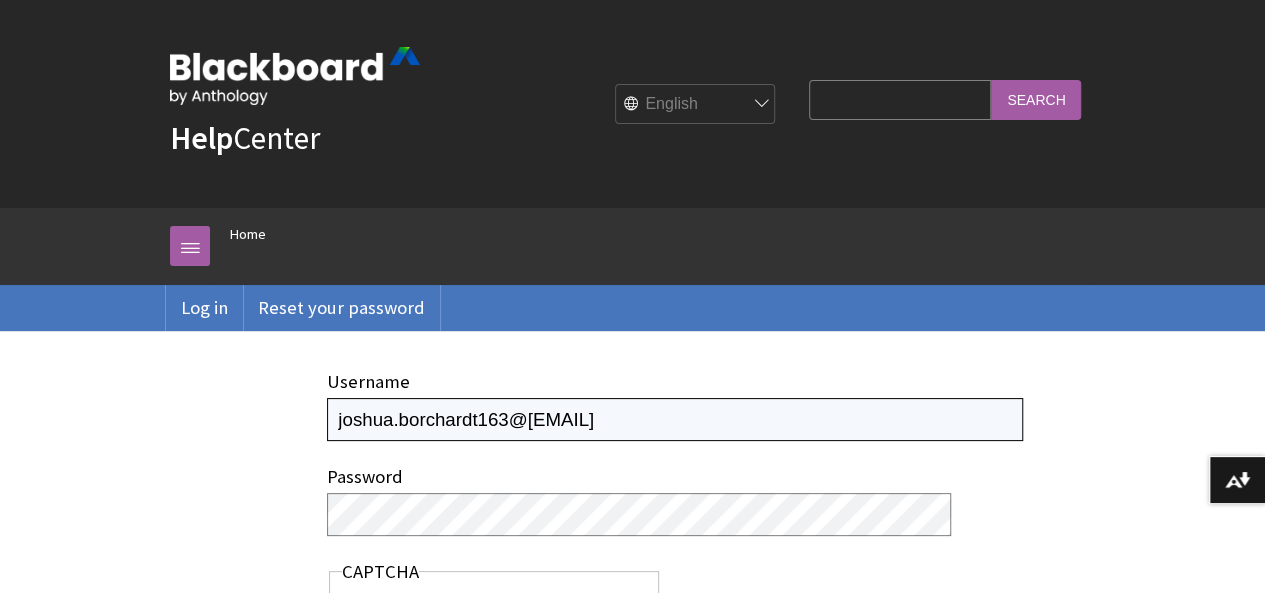 type on "joshua.borchardt163@[EMAIL]" 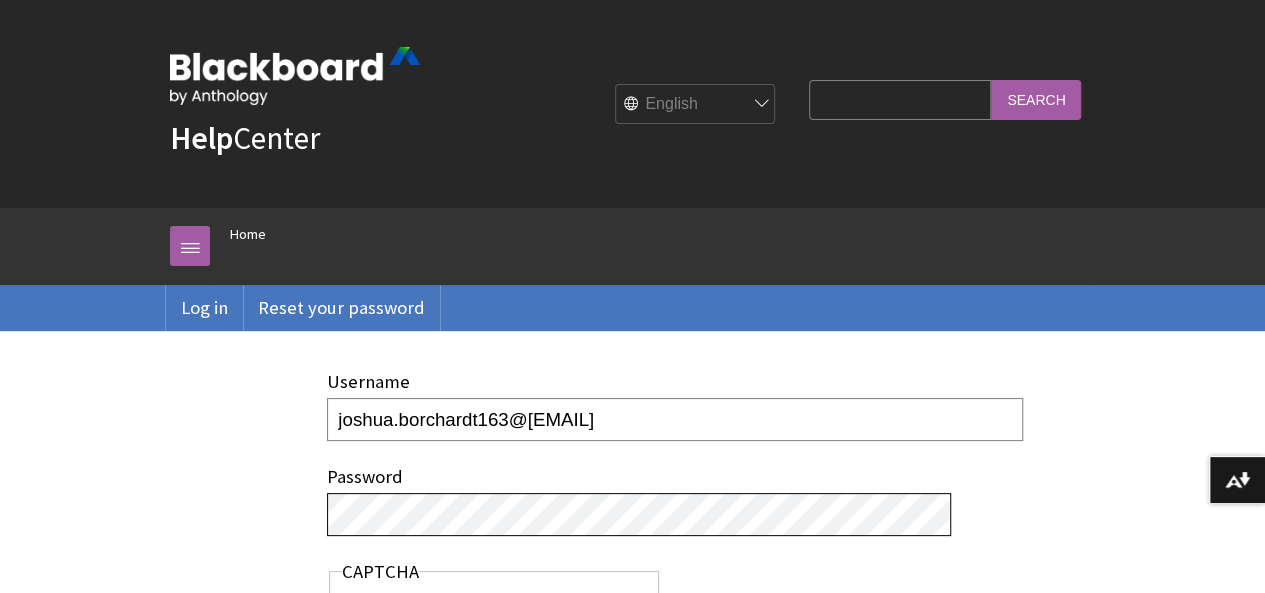 click on "Log in" at bounding box center [392, 770] 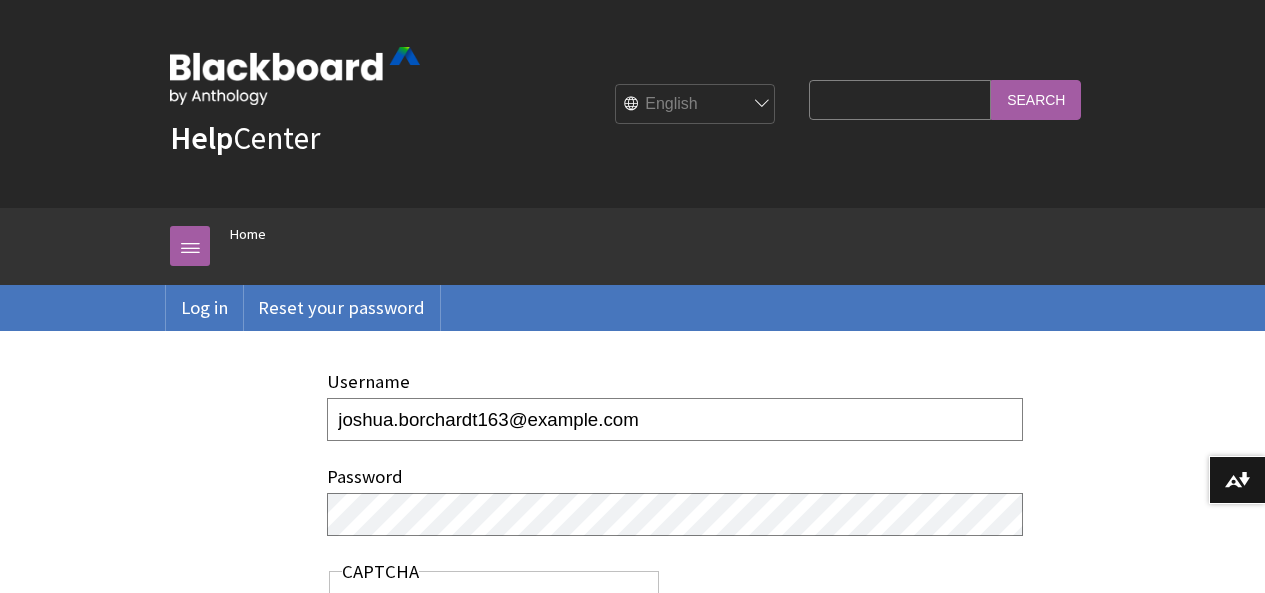 scroll, scrollTop: 0, scrollLeft: 0, axis: both 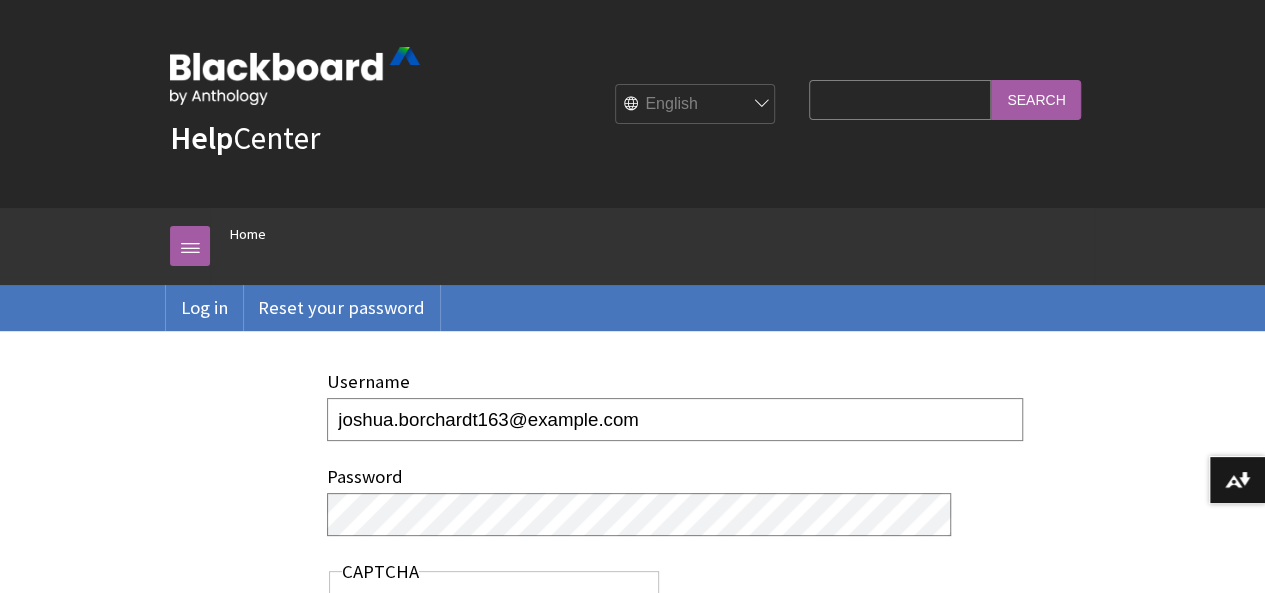 click on "joshua.borchardt163@[EMAIL]" at bounding box center (675, 419) 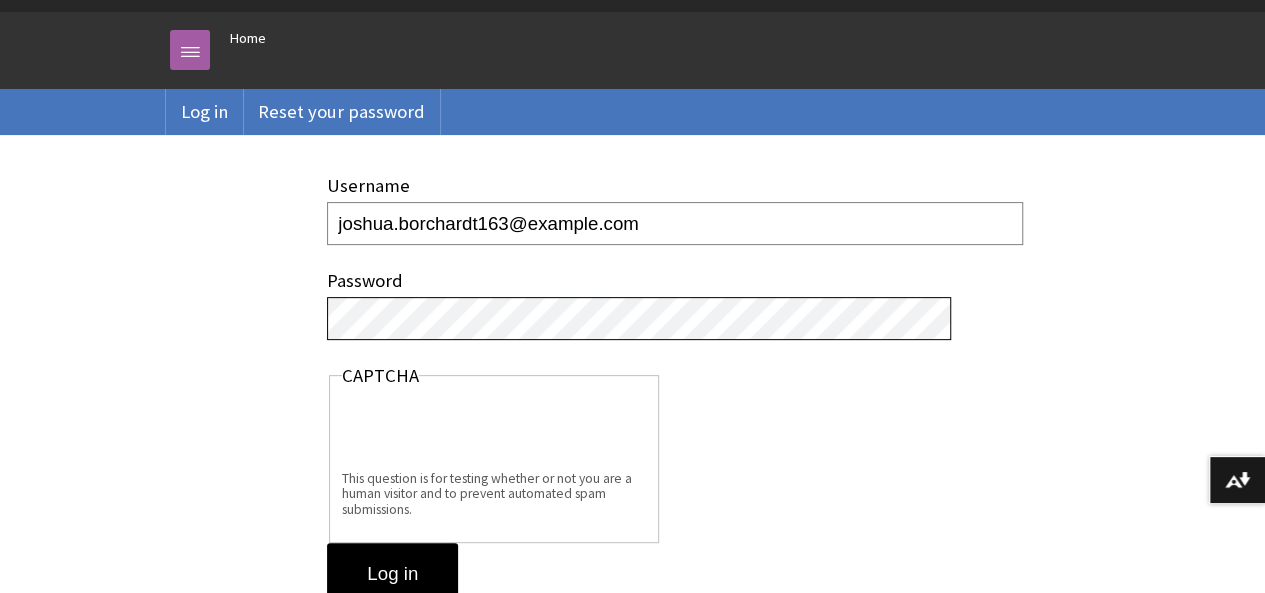 scroll, scrollTop: 198, scrollLeft: 0, axis: vertical 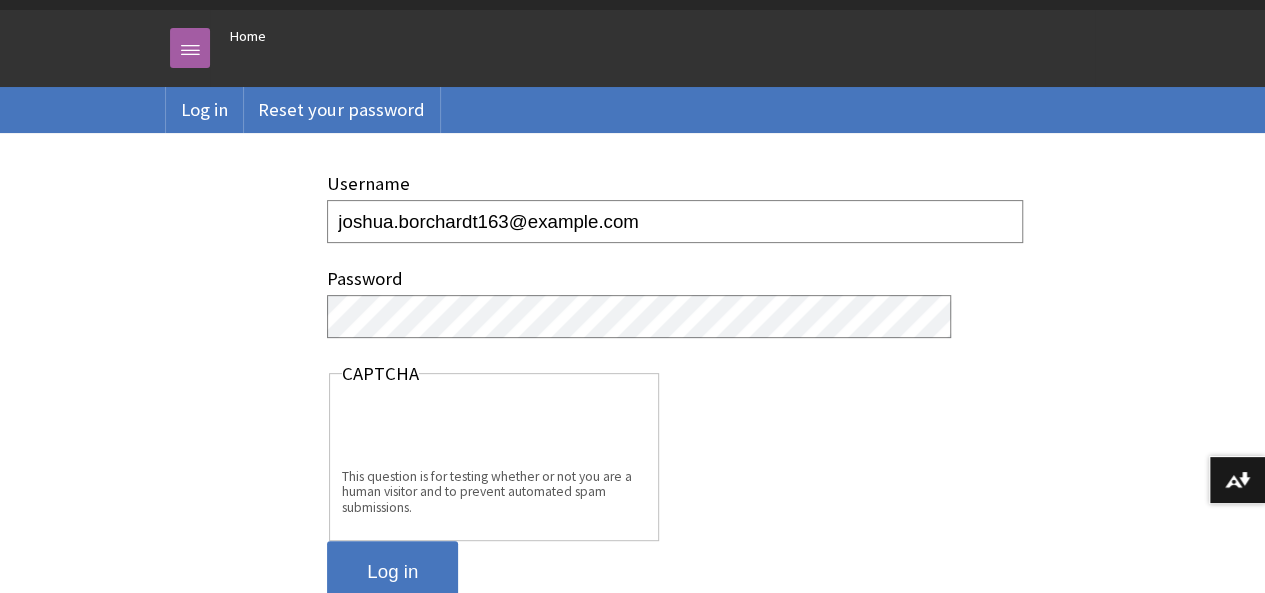 click on "Log in" at bounding box center (392, 572) 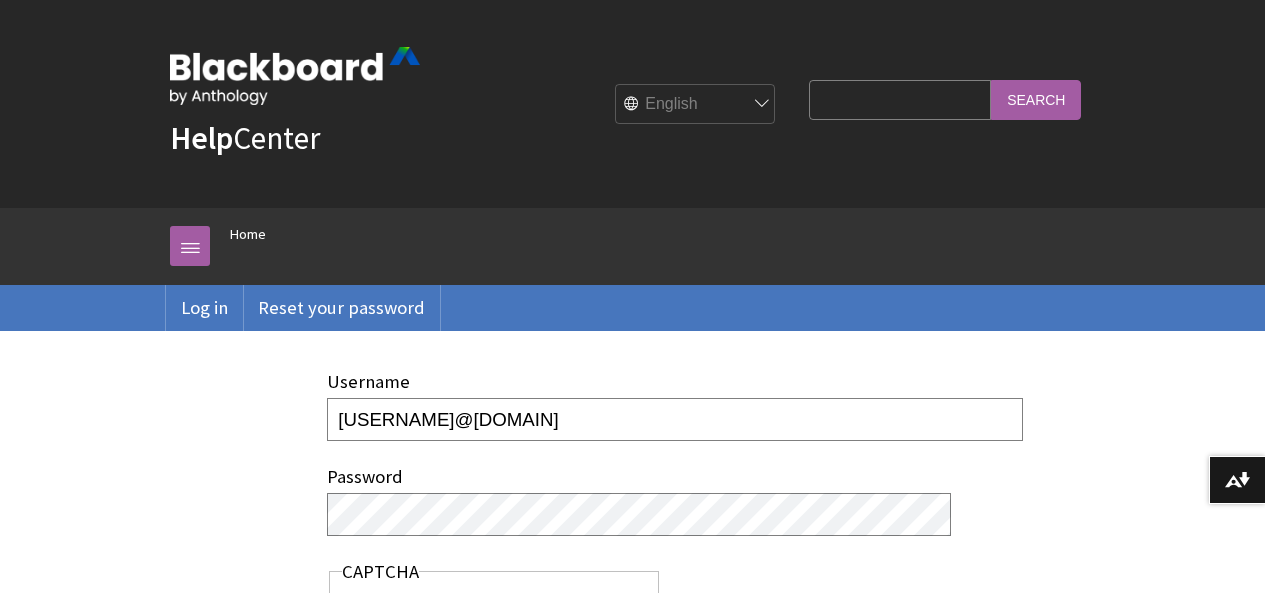 scroll, scrollTop: 0, scrollLeft: 0, axis: both 